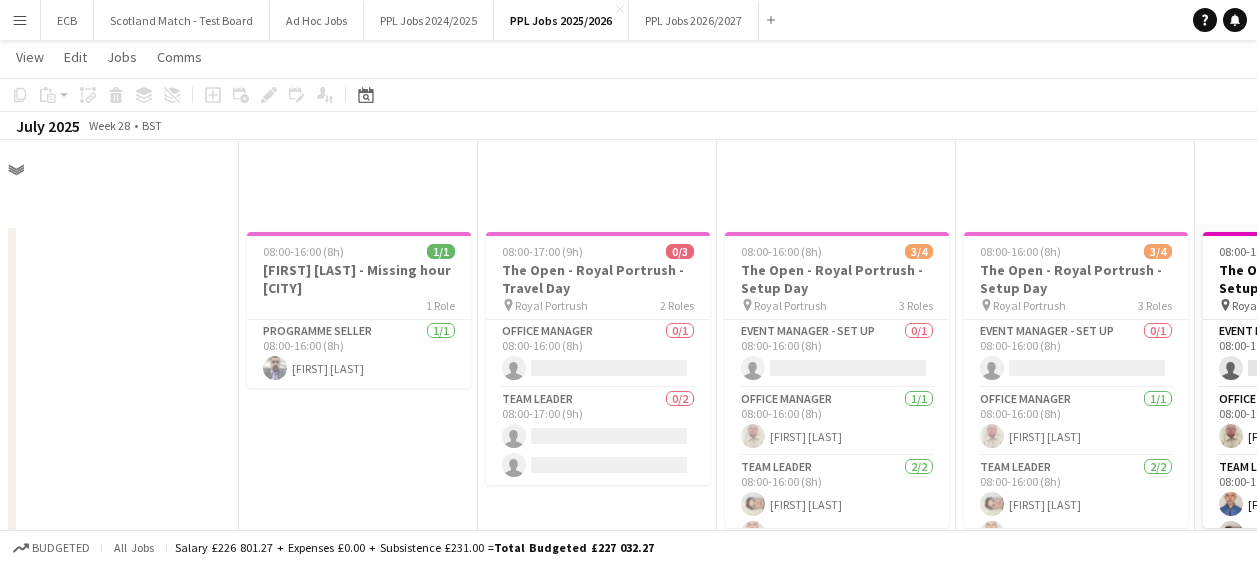 scroll, scrollTop: 719, scrollLeft: 0, axis: vertical 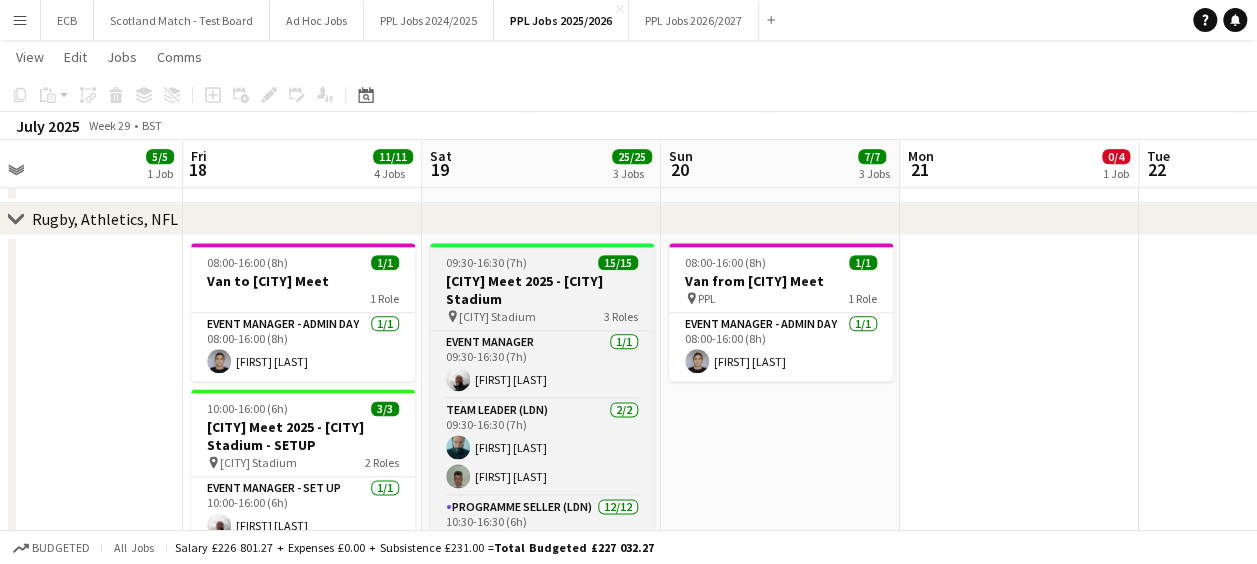 click on "09:30-16:30 (7h)" at bounding box center (486, 262) 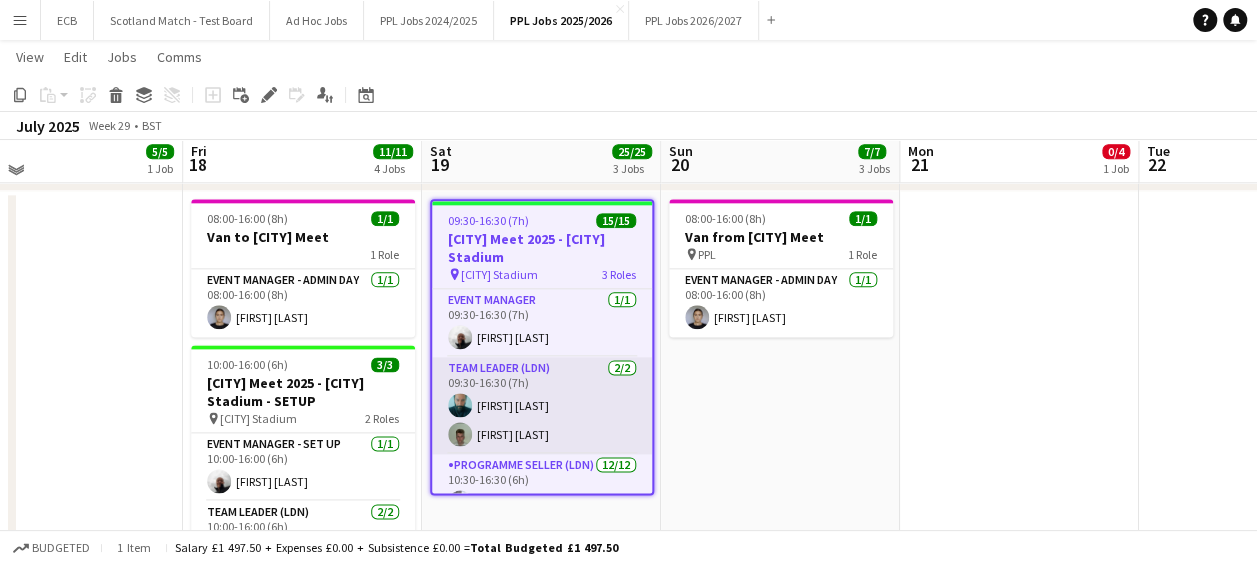 scroll, scrollTop: 1156, scrollLeft: 0, axis: vertical 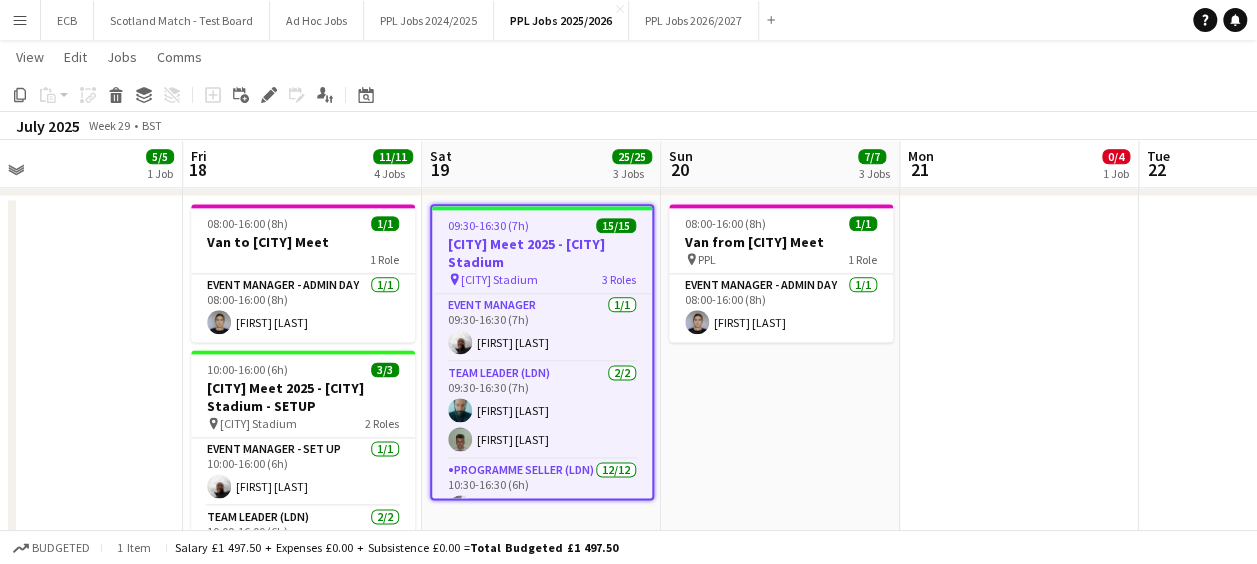 click on "[CITY] Stadium" at bounding box center (499, 279) 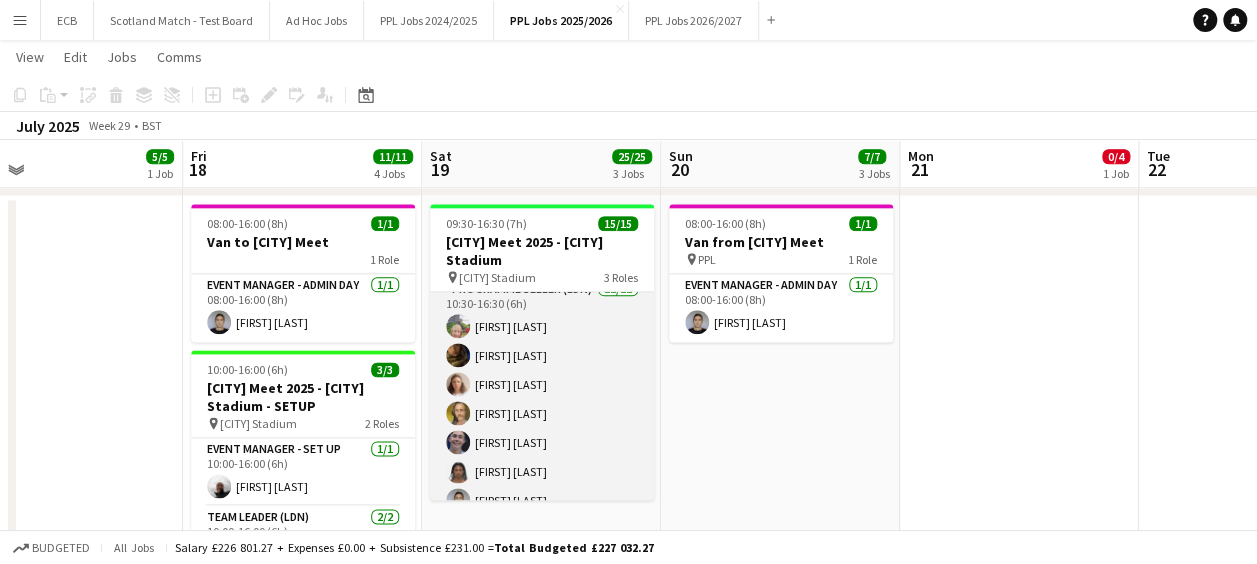 click at bounding box center (458, 355) 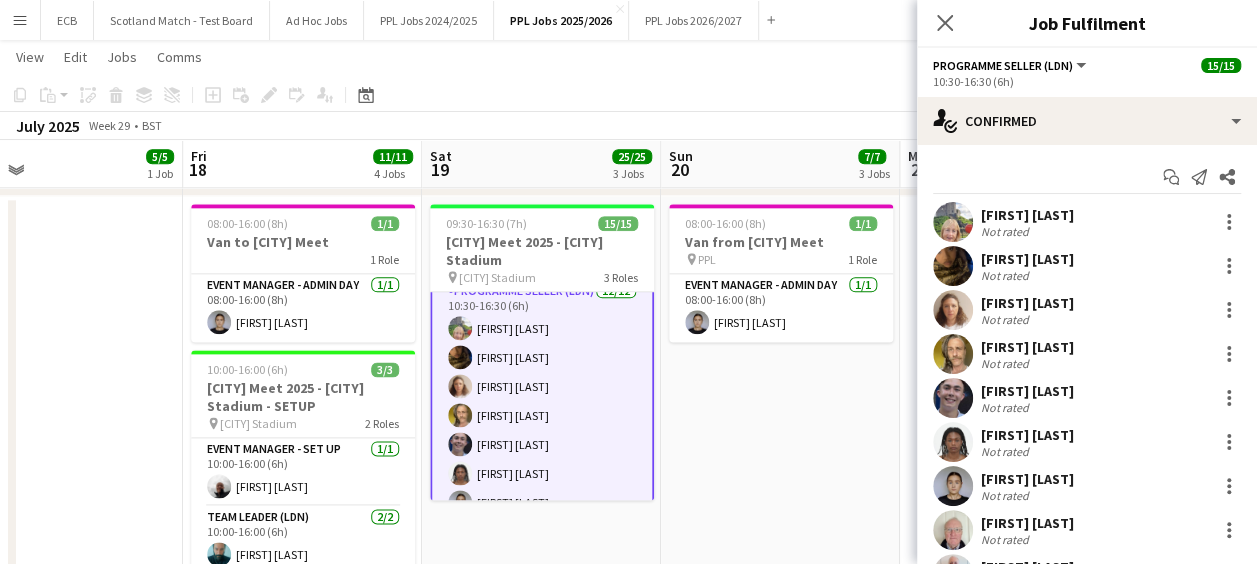 scroll, scrollTop: 181, scrollLeft: 0, axis: vertical 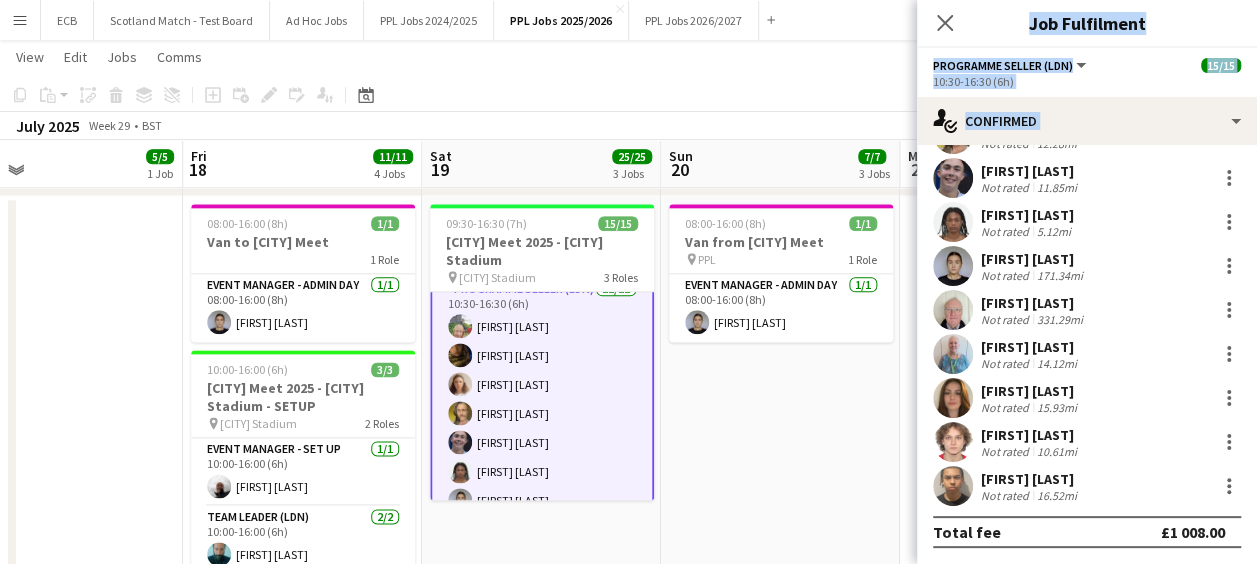 drag, startPoint x: 981, startPoint y: 213, endPoint x: 1096, endPoint y: 492, distance: 301.77142 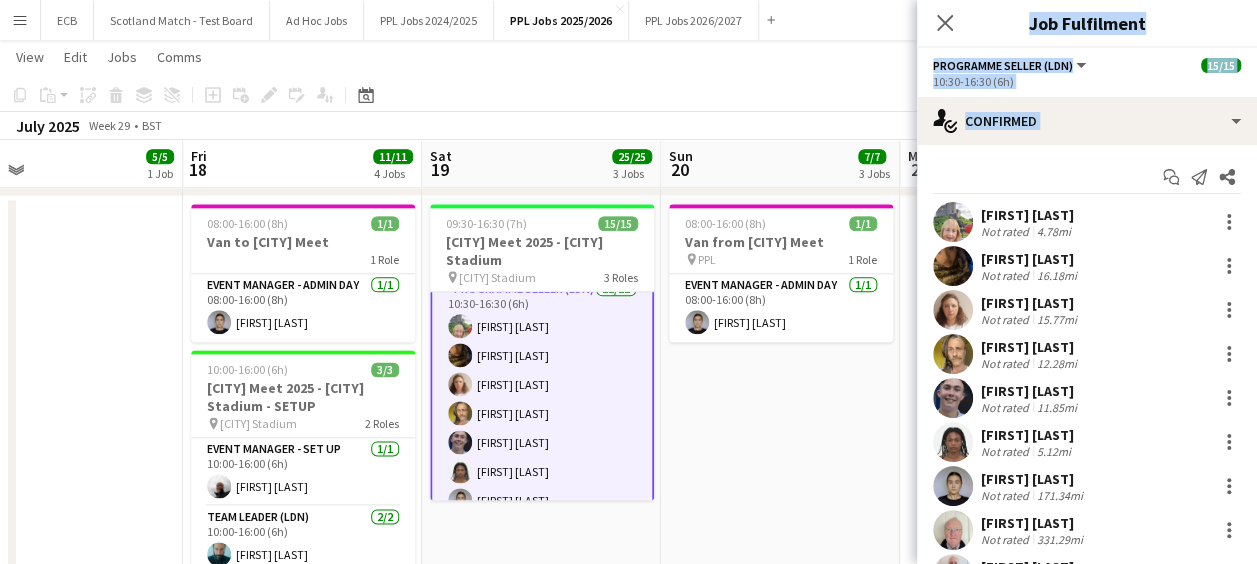 scroll, scrollTop: 220, scrollLeft: 0, axis: vertical 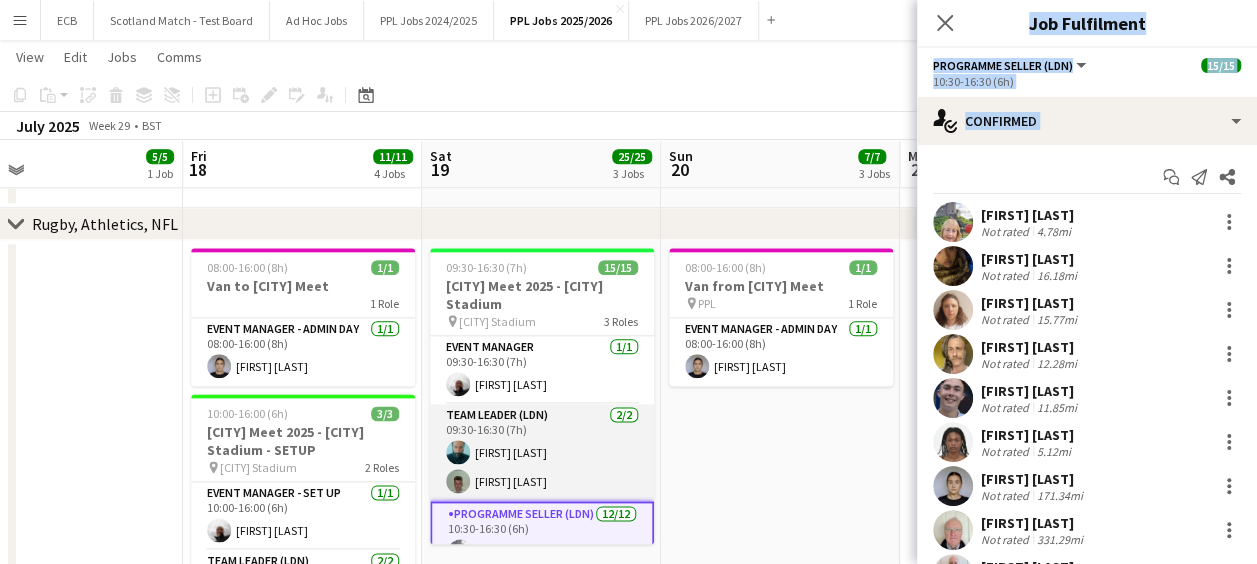 click on "Team Leader (LDN)   2/2   09:30-16:30 (7h)
[FIRST] [LAST] [FIRST] [LAST]" at bounding box center (542, 452) 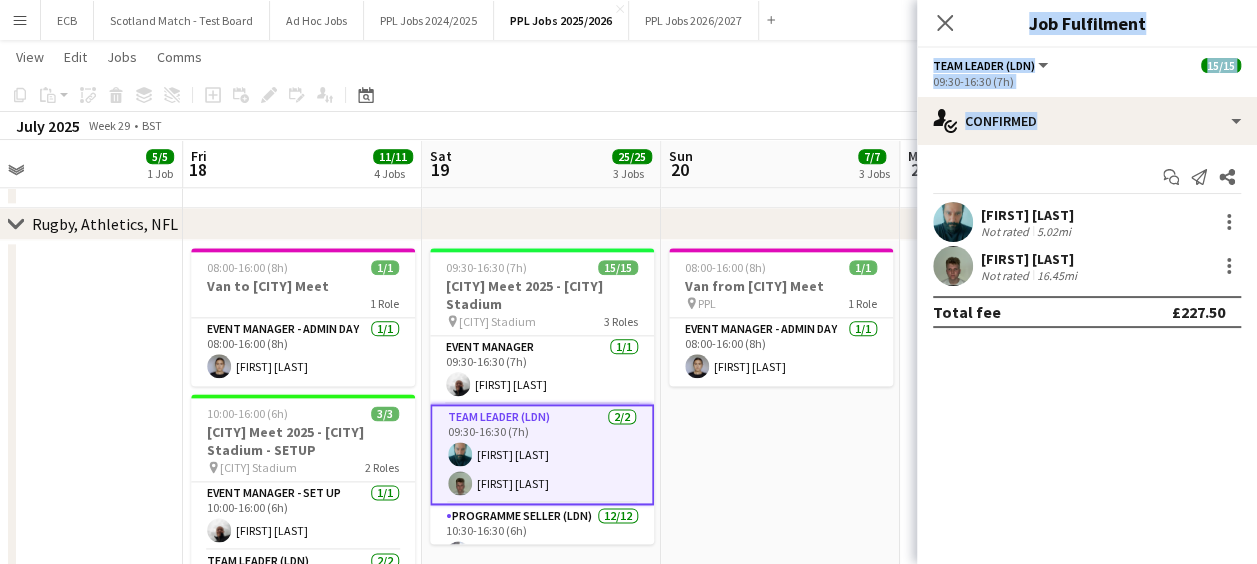 drag, startPoint x: 982, startPoint y: 212, endPoint x: 1086, endPoint y: 274, distance: 121.07848 